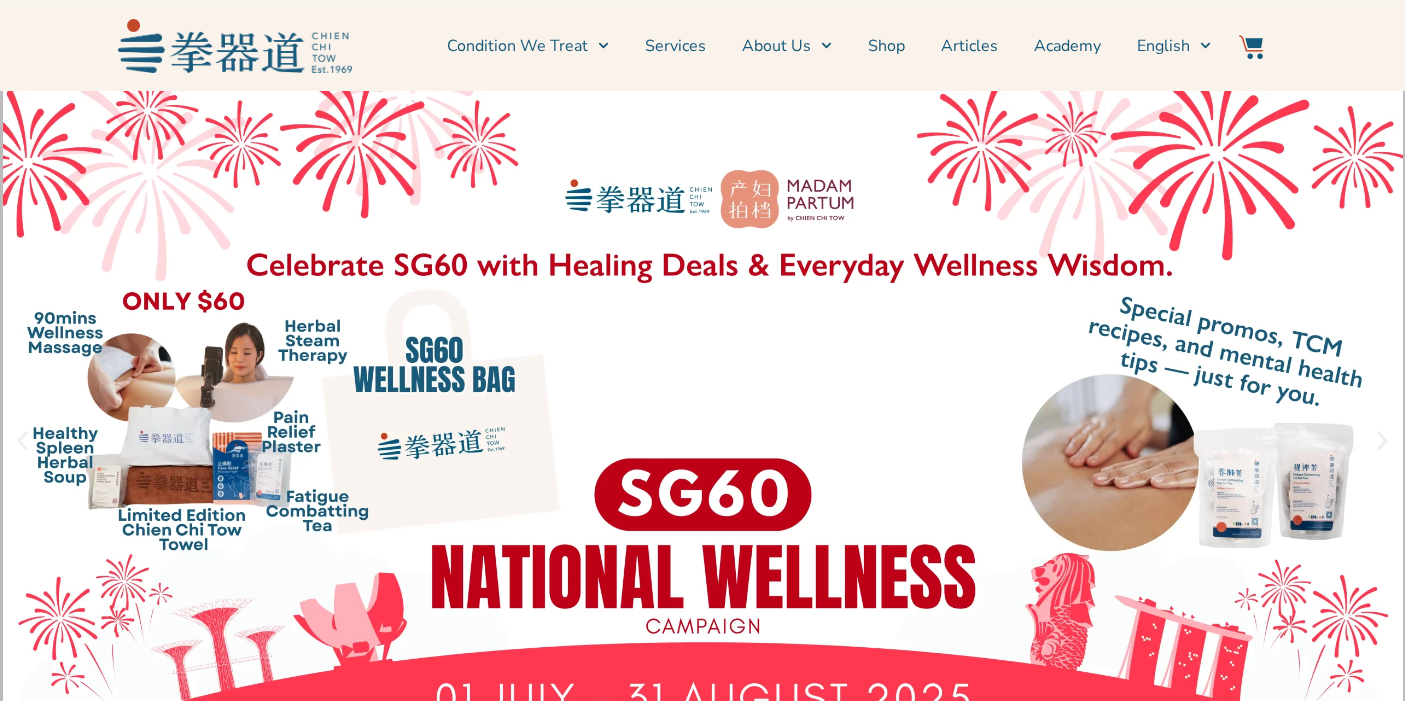 scroll, scrollTop: 0, scrollLeft: 0, axis: both 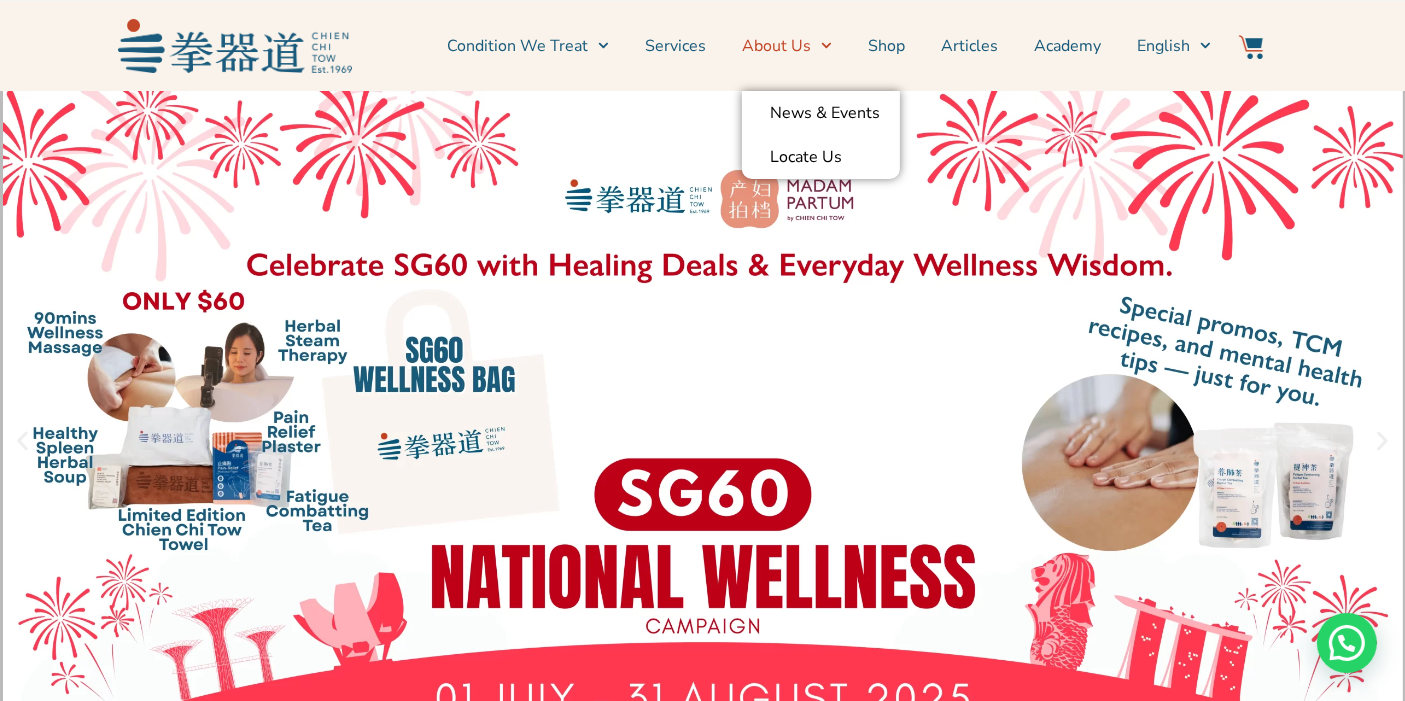 click 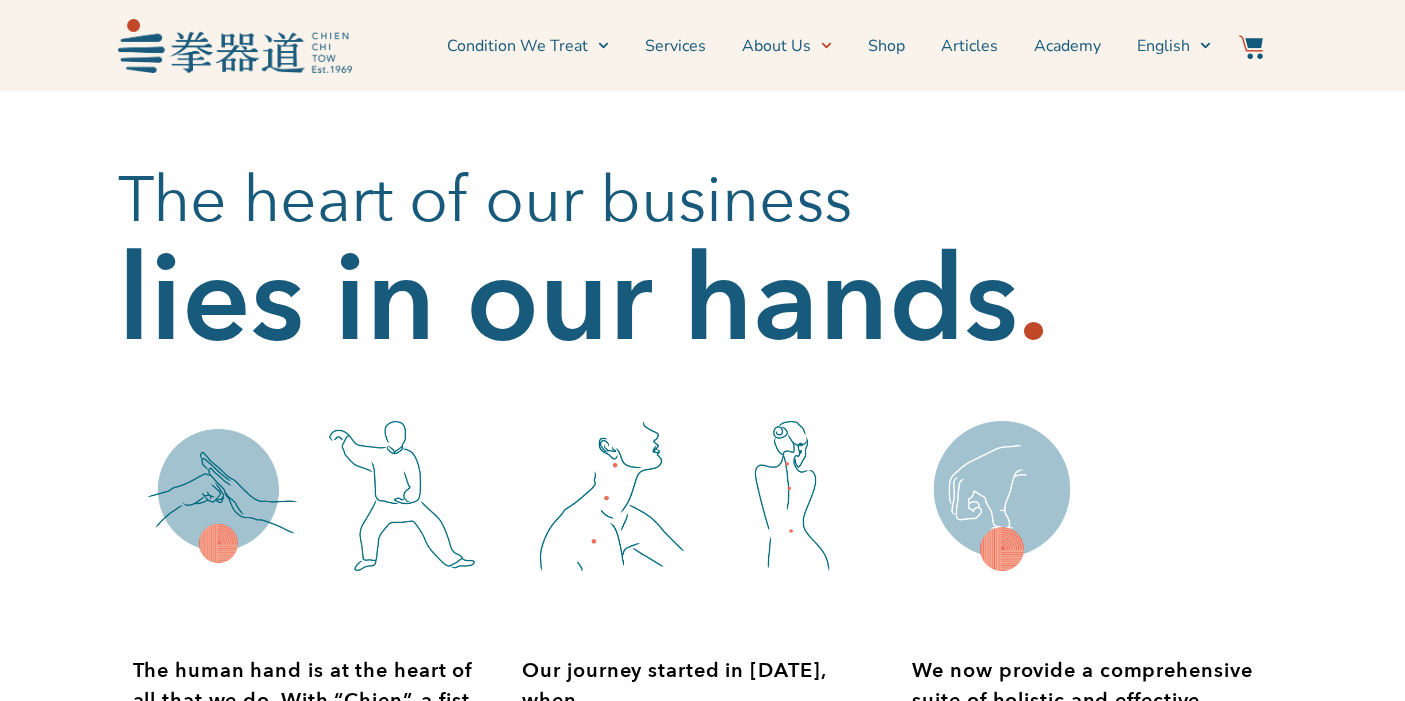 scroll, scrollTop: 0, scrollLeft: 0, axis: both 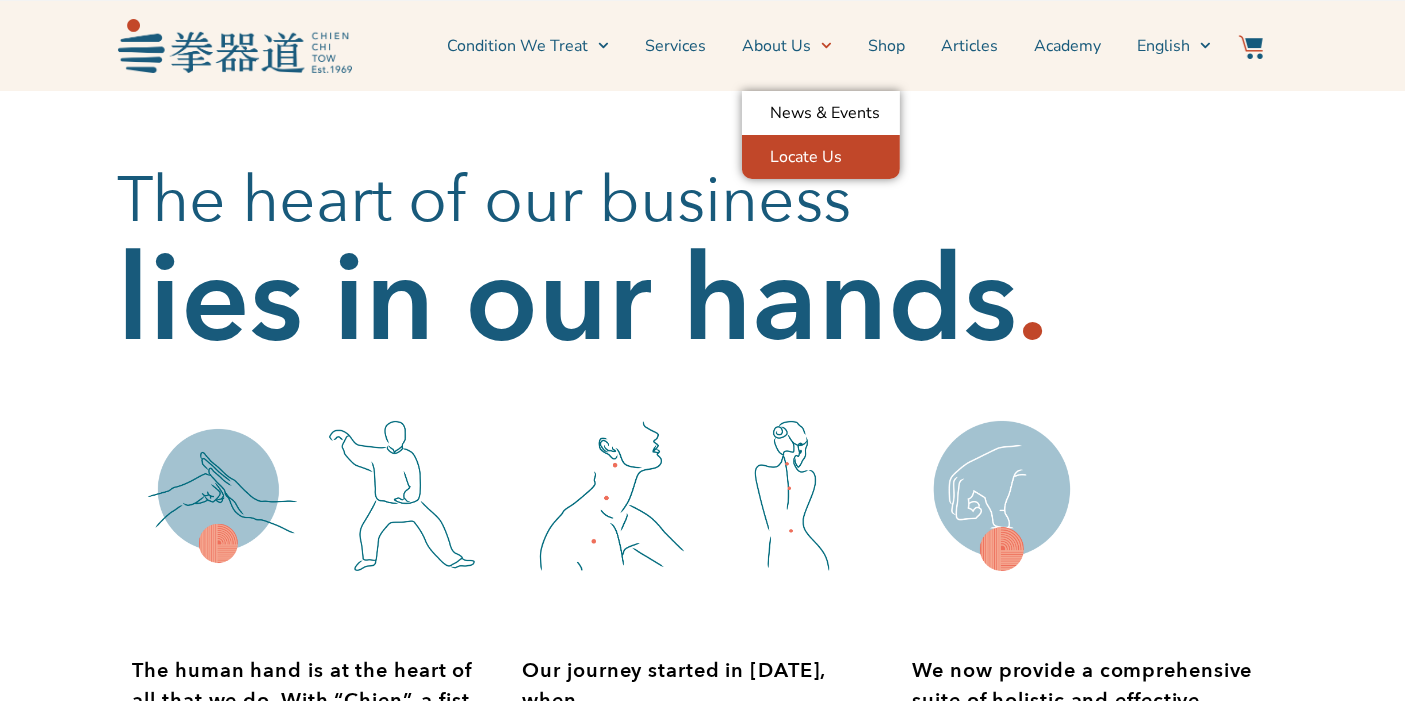 click on "Locate Us" 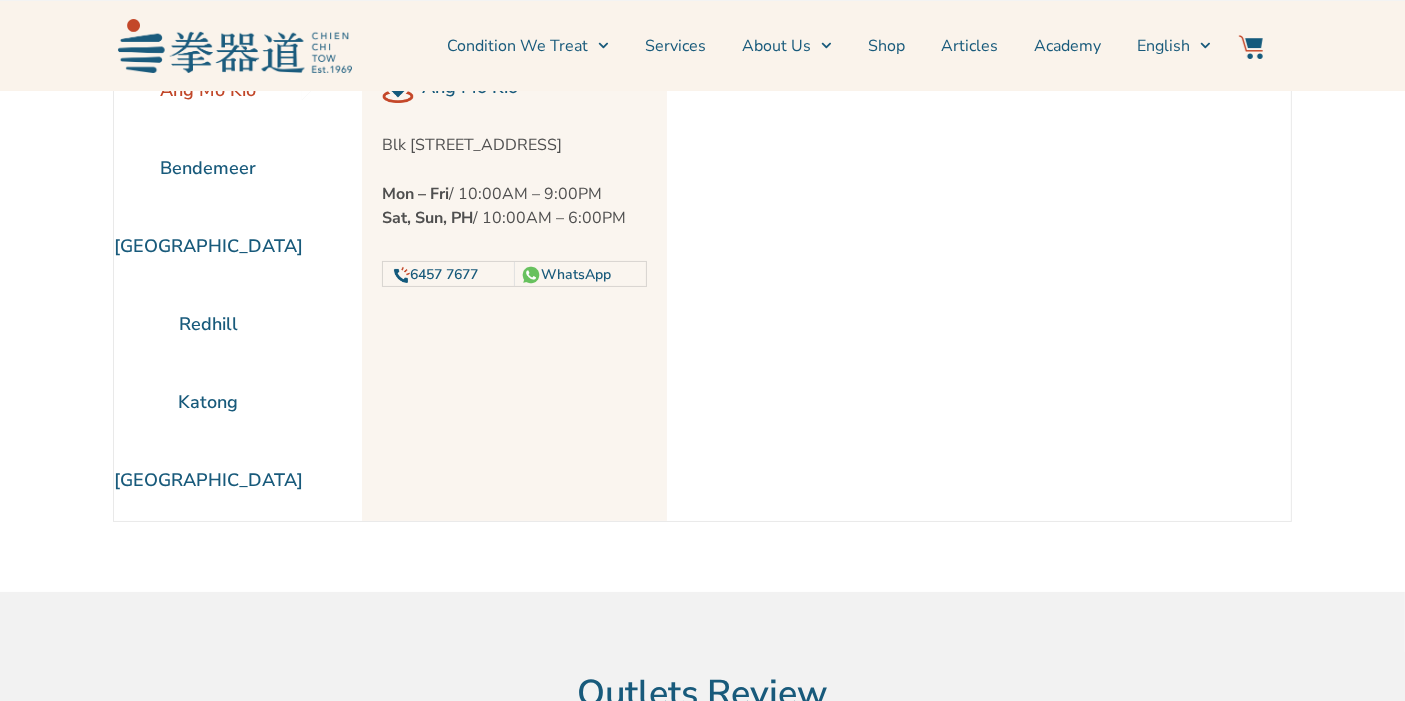 scroll, scrollTop: 0, scrollLeft: 0, axis: both 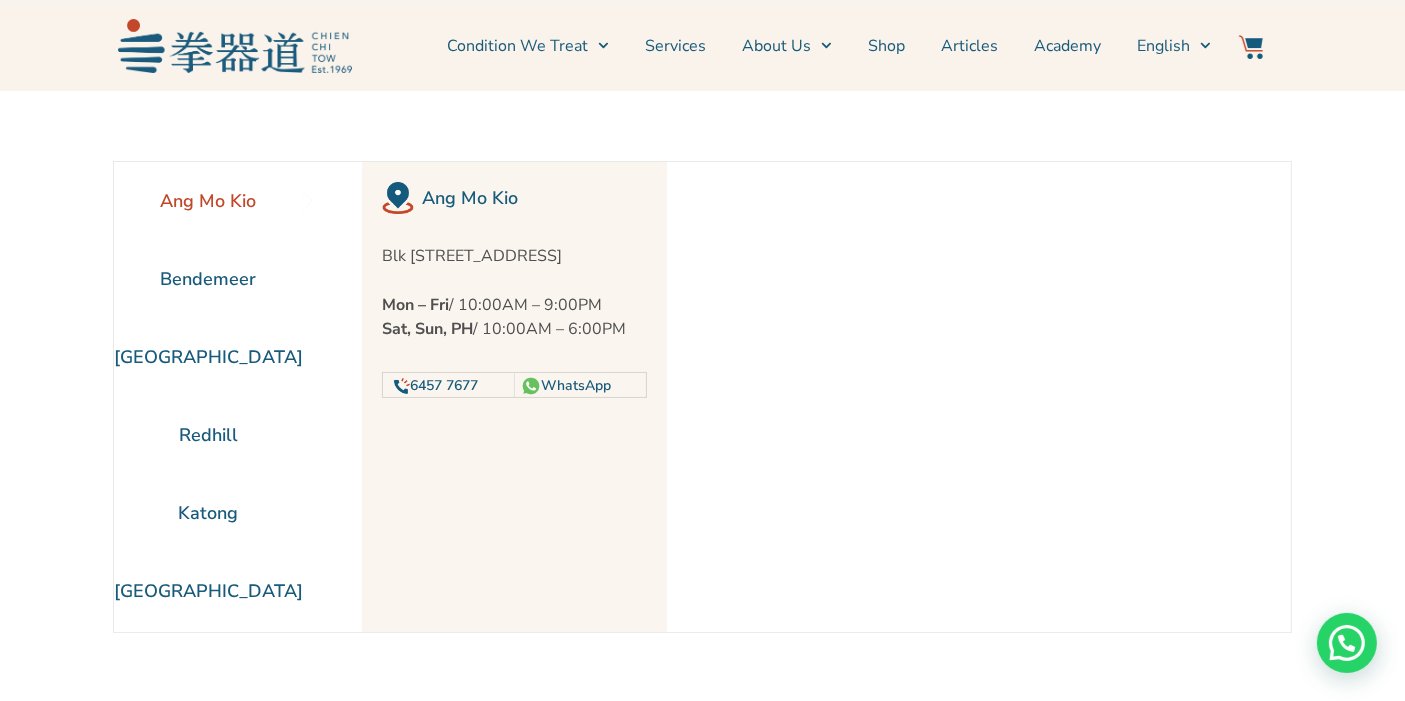 copy on "560452" 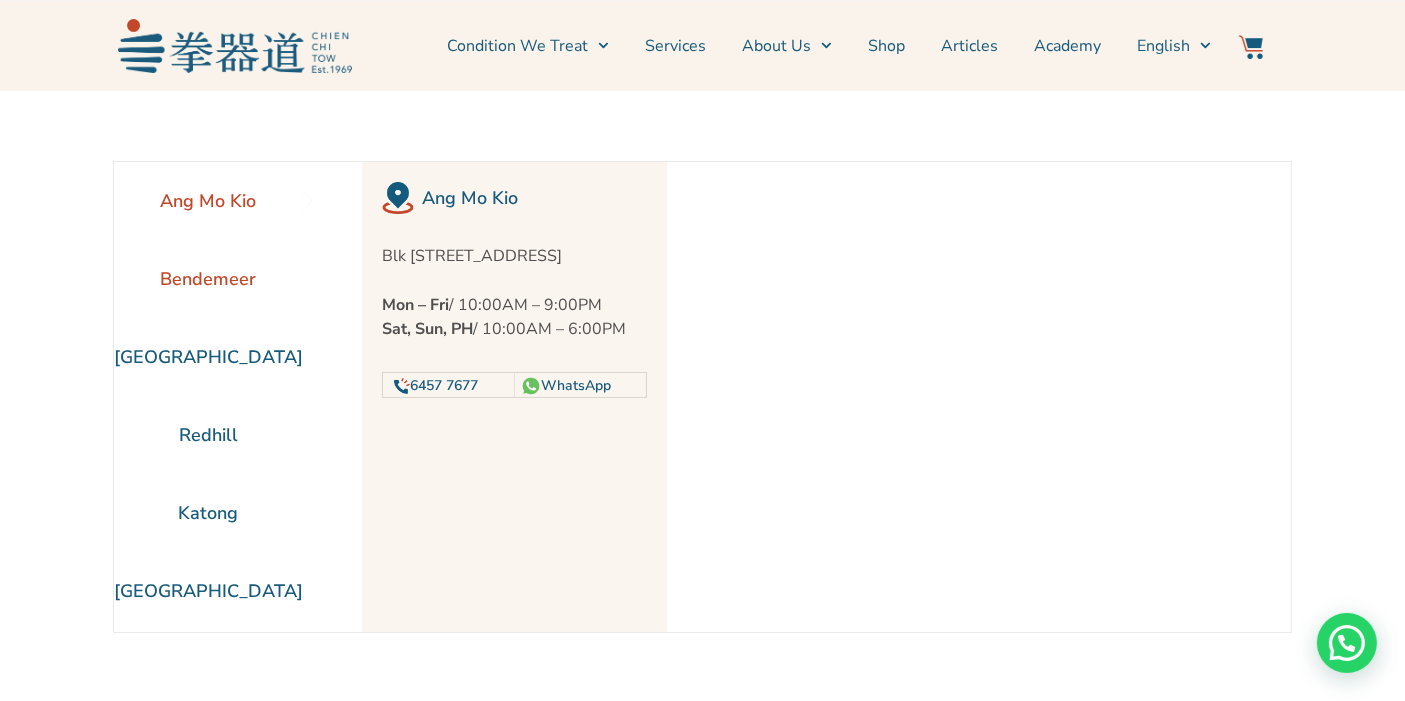 click on "Bendemeer" at bounding box center [208, 279] 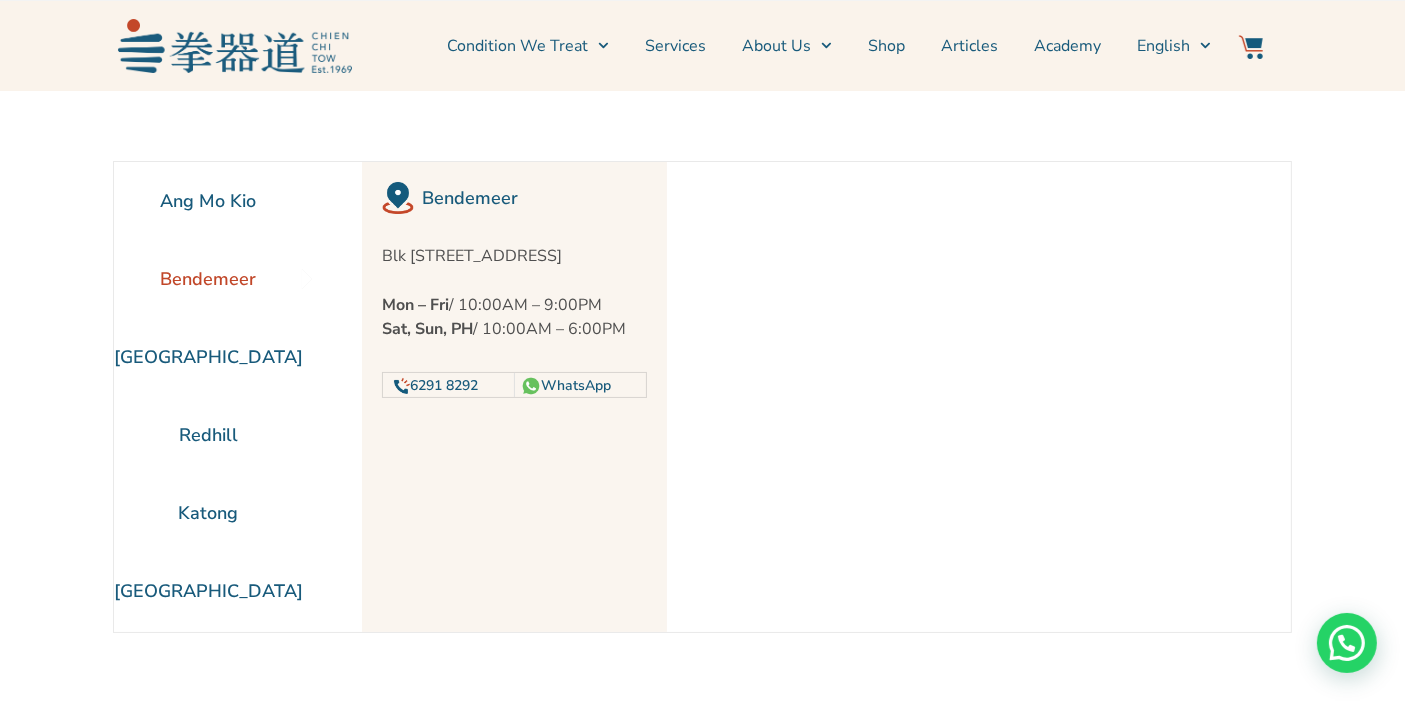 copy on "330044" 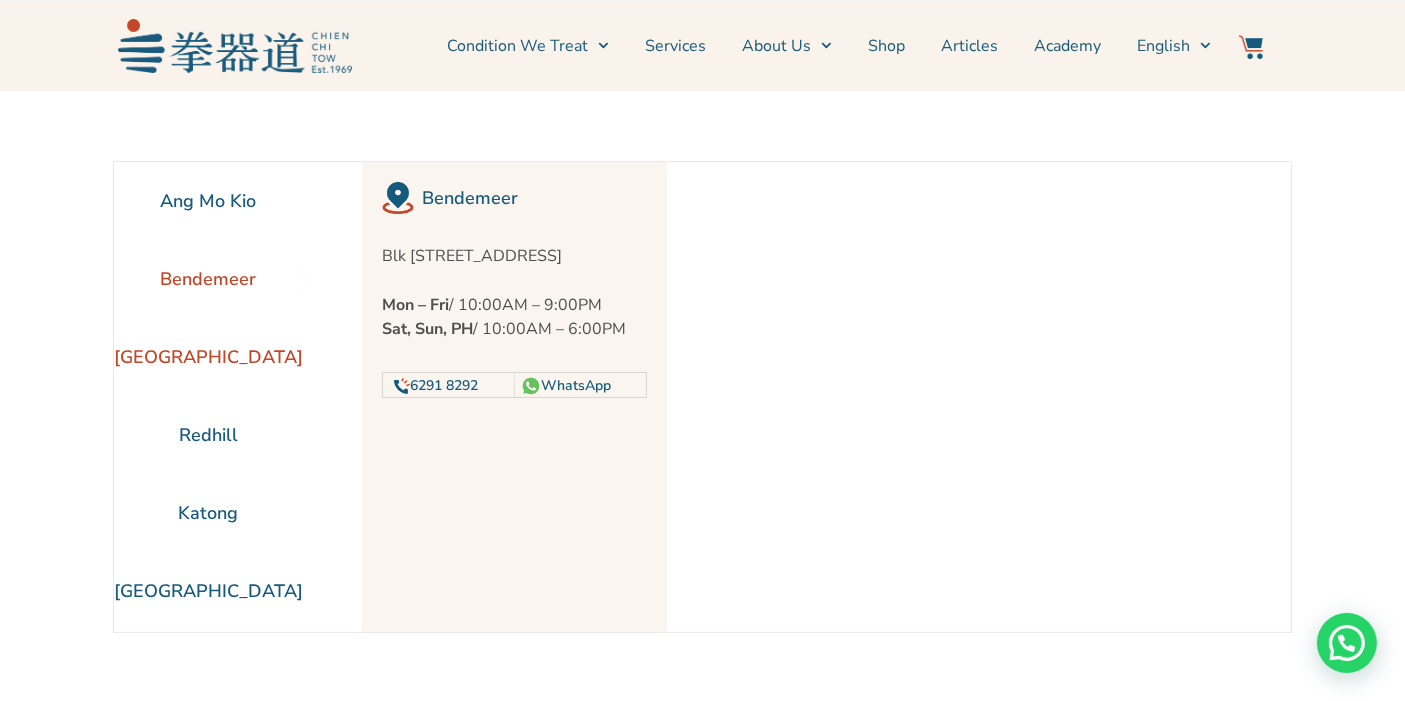 click on "[GEOGRAPHIC_DATA]" at bounding box center (208, 357) 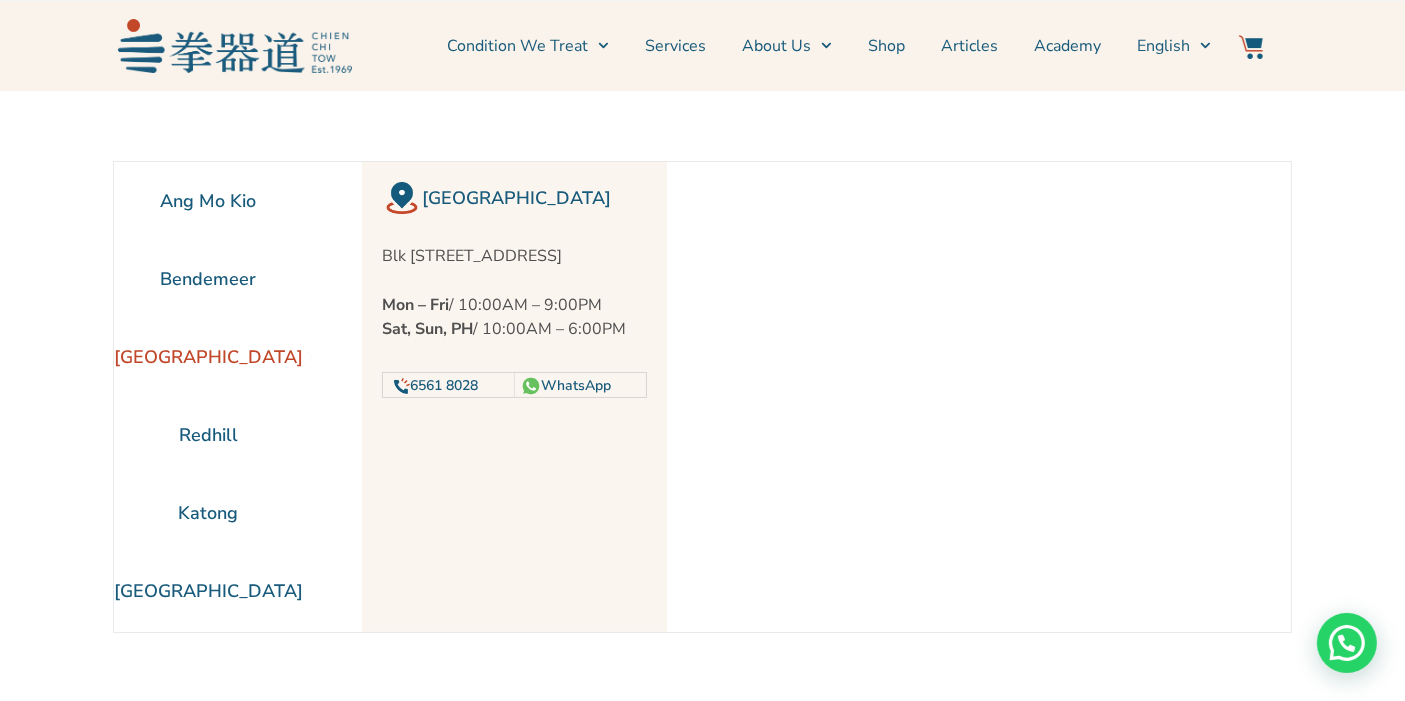copy on "600253" 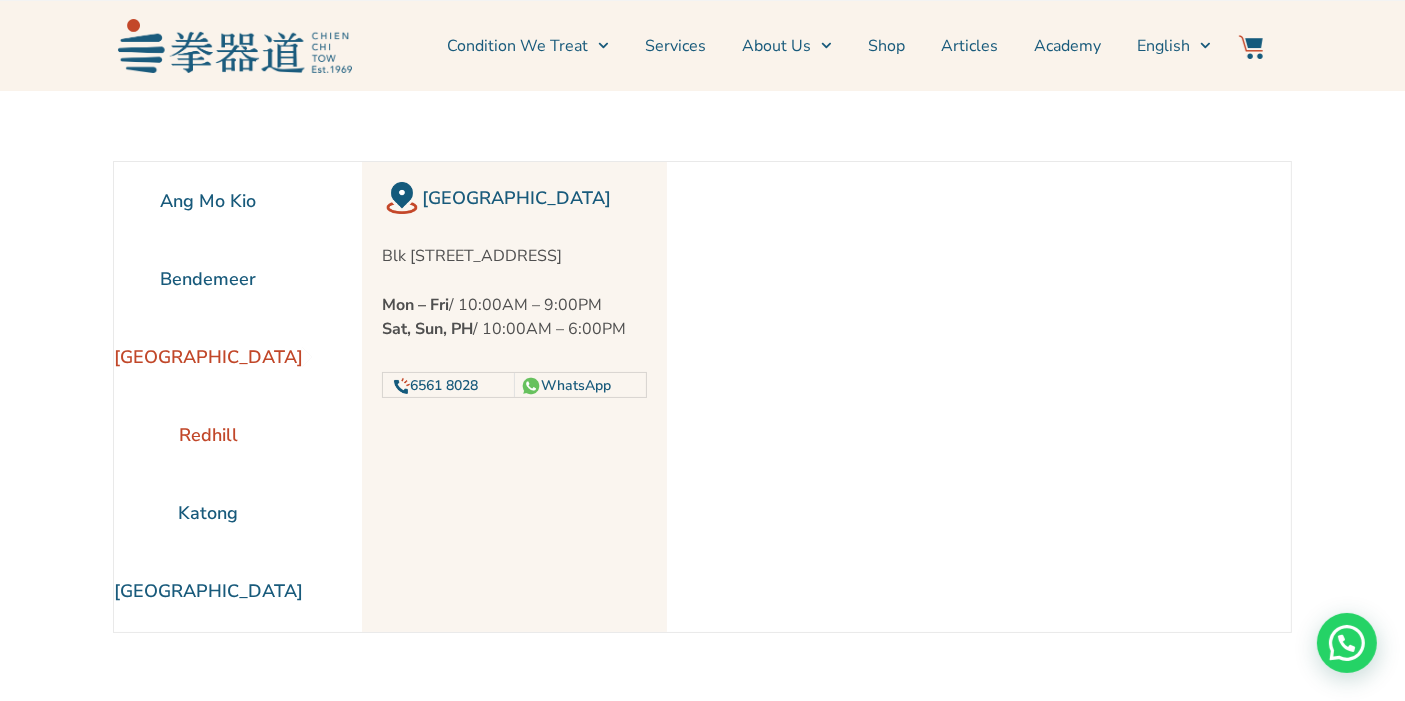 click on "Redhill" at bounding box center [208, 435] 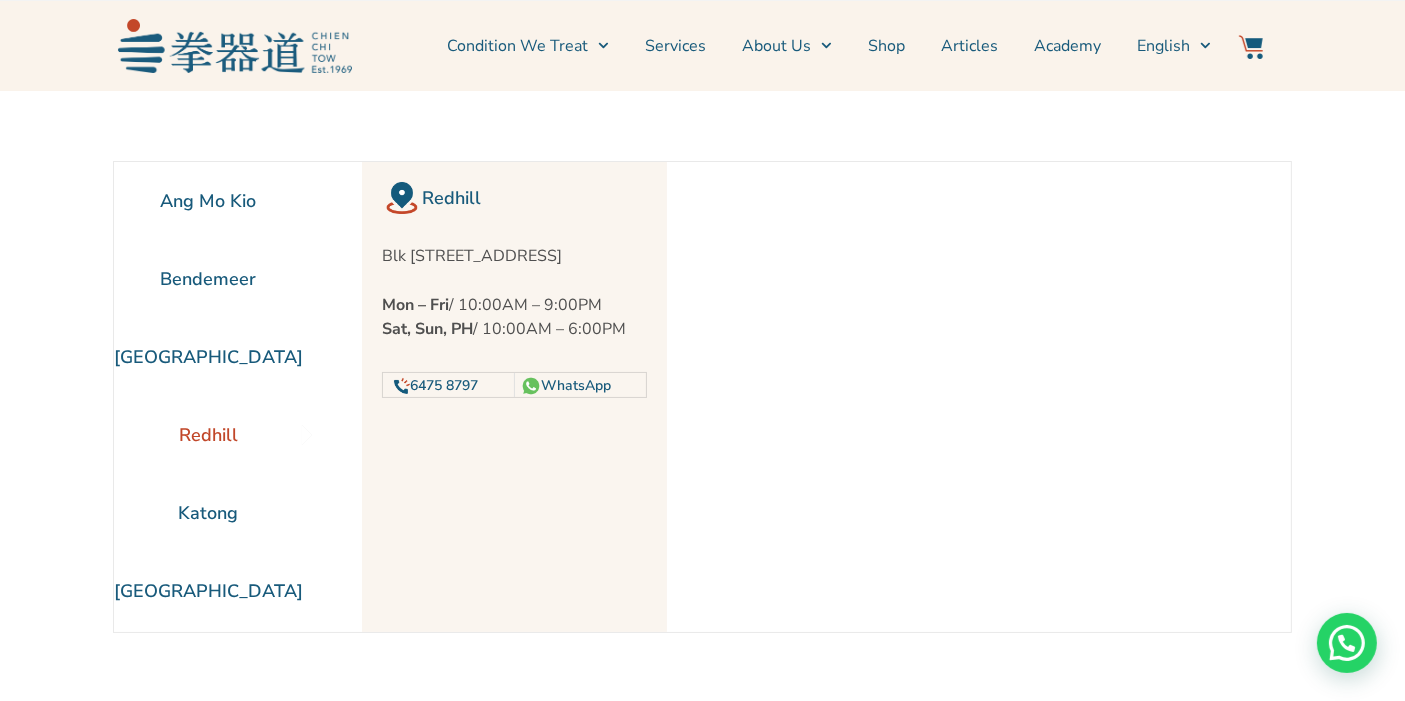 drag, startPoint x: 515, startPoint y: 284, endPoint x: 455, endPoint y: 277, distance: 60.40695 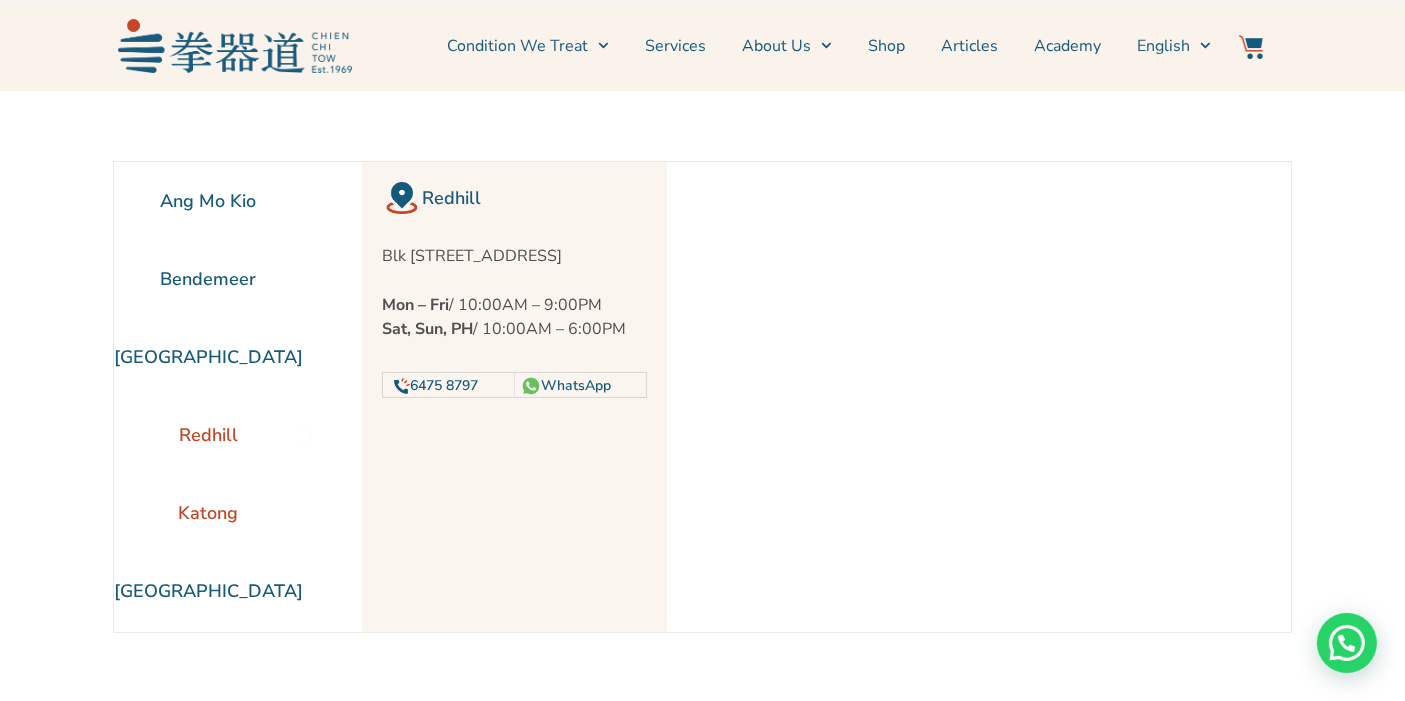 click on "Katong" at bounding box center (208, 513) 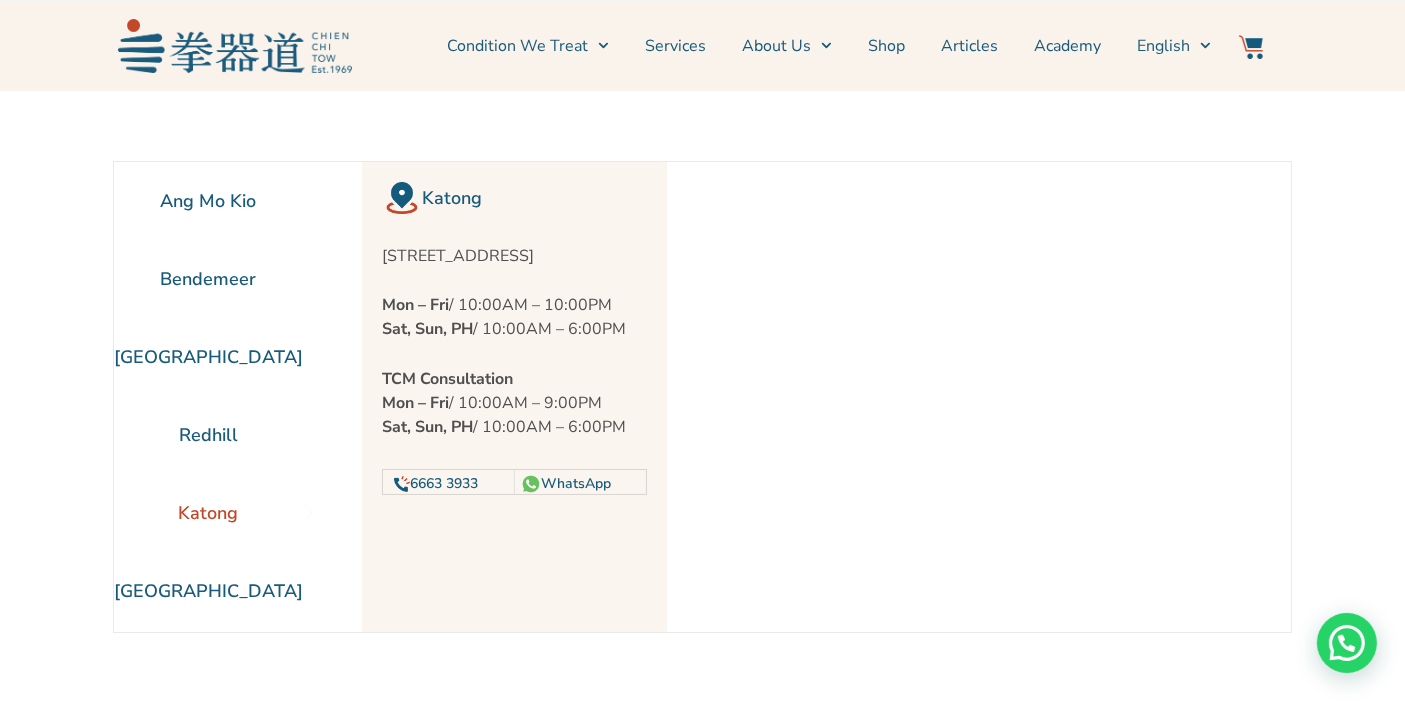 drag, startPoint x: 512, startPoint y: 286, endPoint x: 455, endPoint y: 281, distance: 57.21888 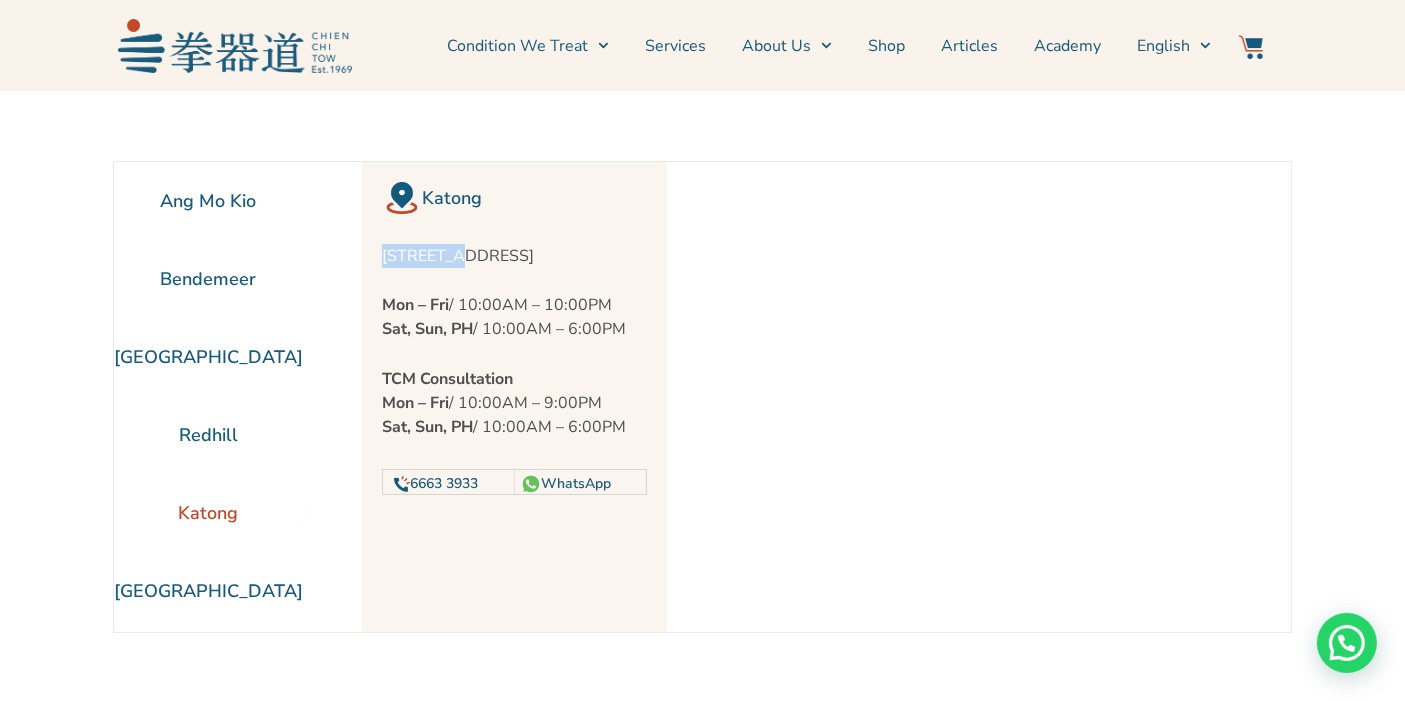 drag, startPoint x: 376, startPoint y: 252, endPoint x: 448, endPoint y: 261, distance: 72.56032 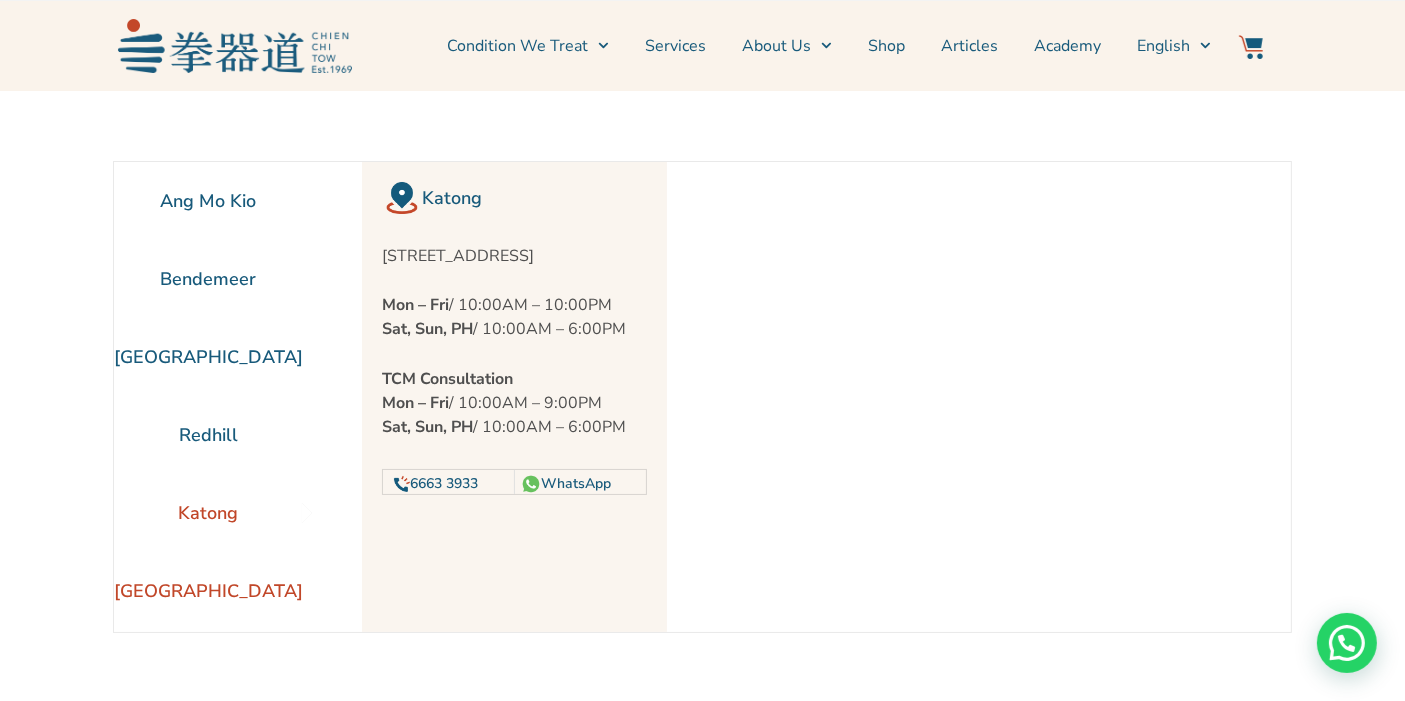 click on "[GEOGRAPHIC_DATA]" at bounding box center (208, 591) 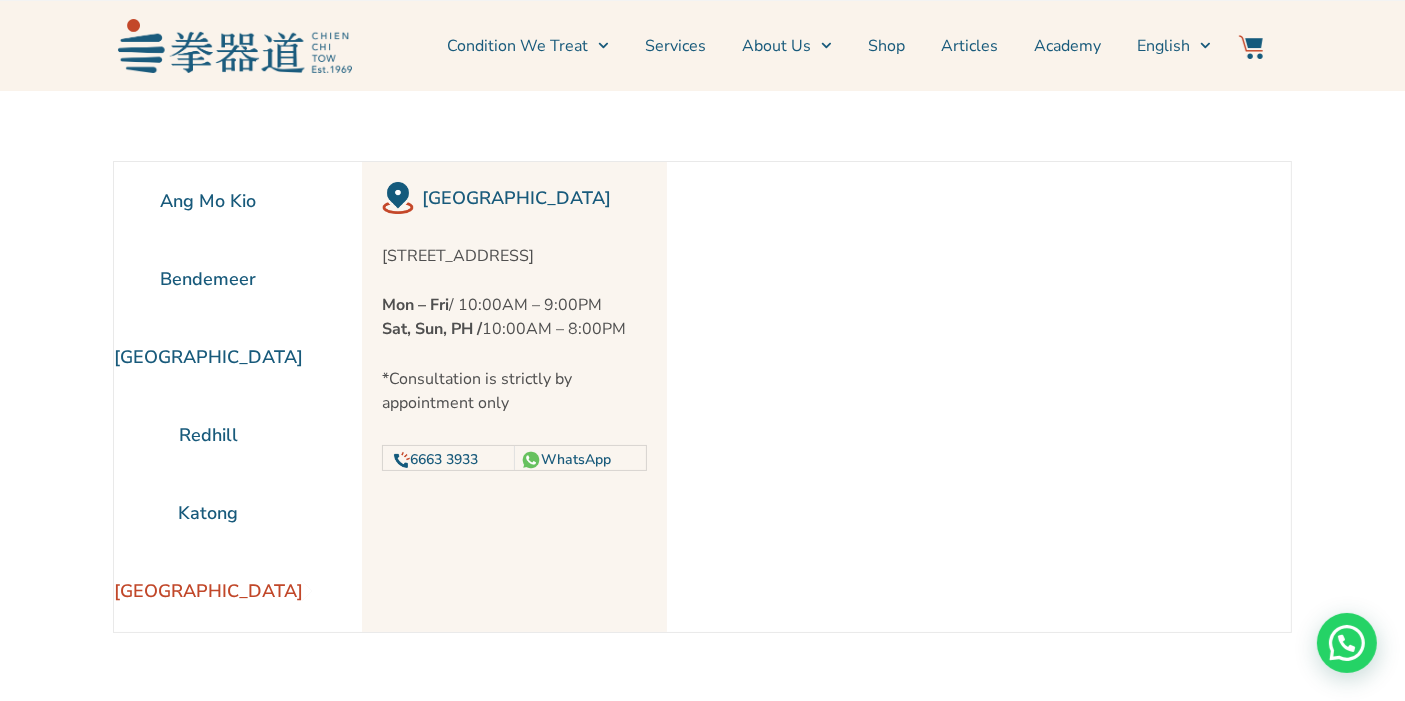 drag, startPoint x: 462, startPoint y: 277, endPoint x: 372, endPoint y: 280, distance: 90.04999 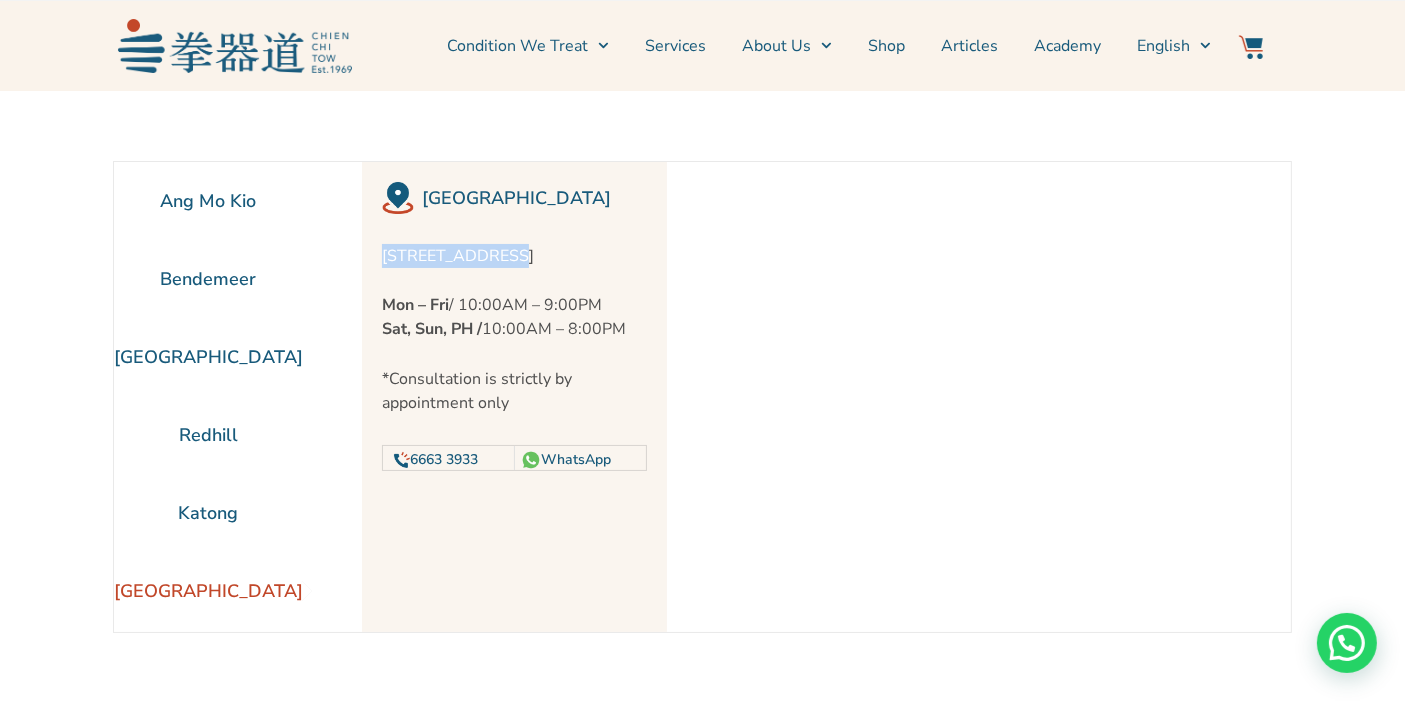 drag, startPoint x: 374, startPoint y: 257, endPoint x: 497, endPoint y: 256, distance: 123.00407 